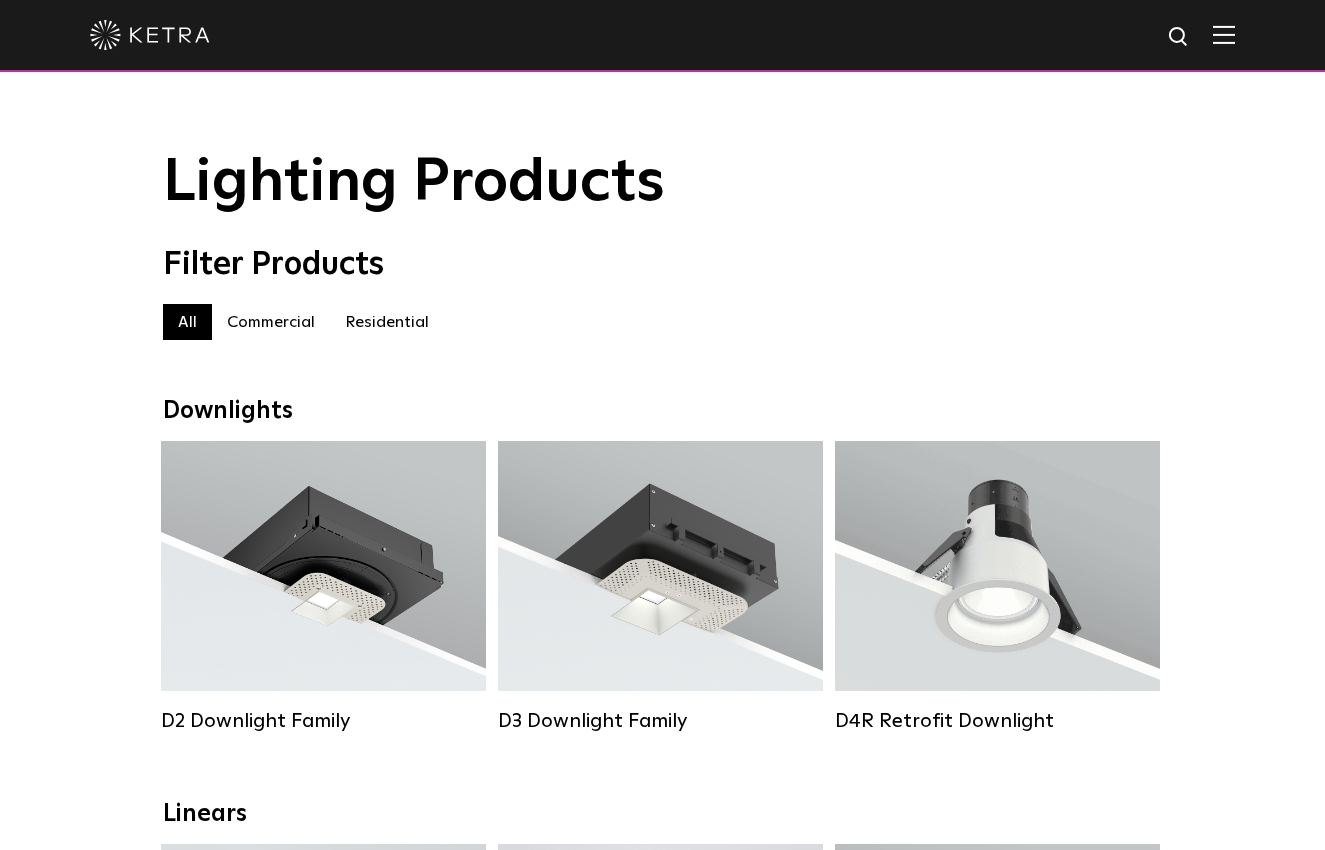 scroll, scrollTop: 0, scrollLeft: 0, axis: both 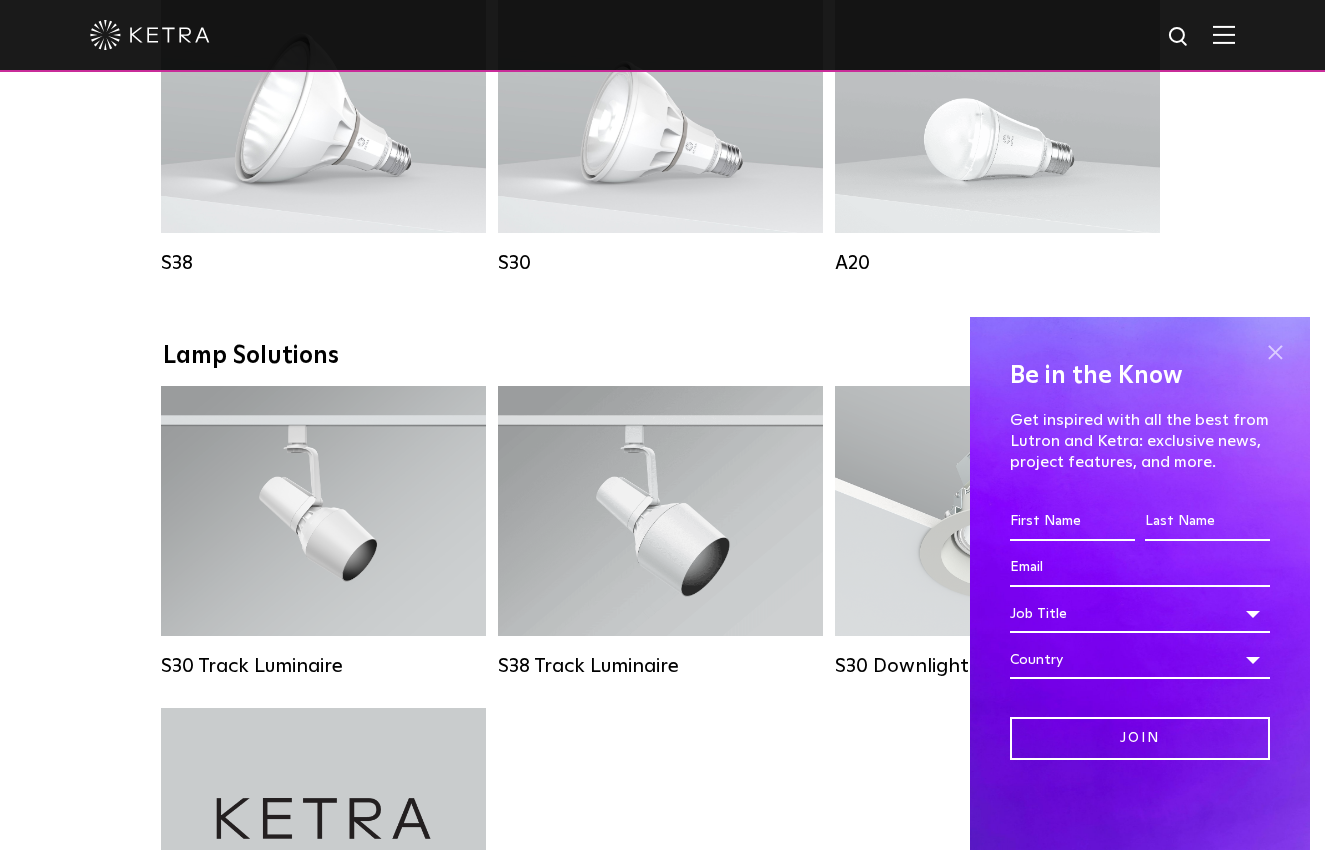 click at bounding box center [1275, 352] 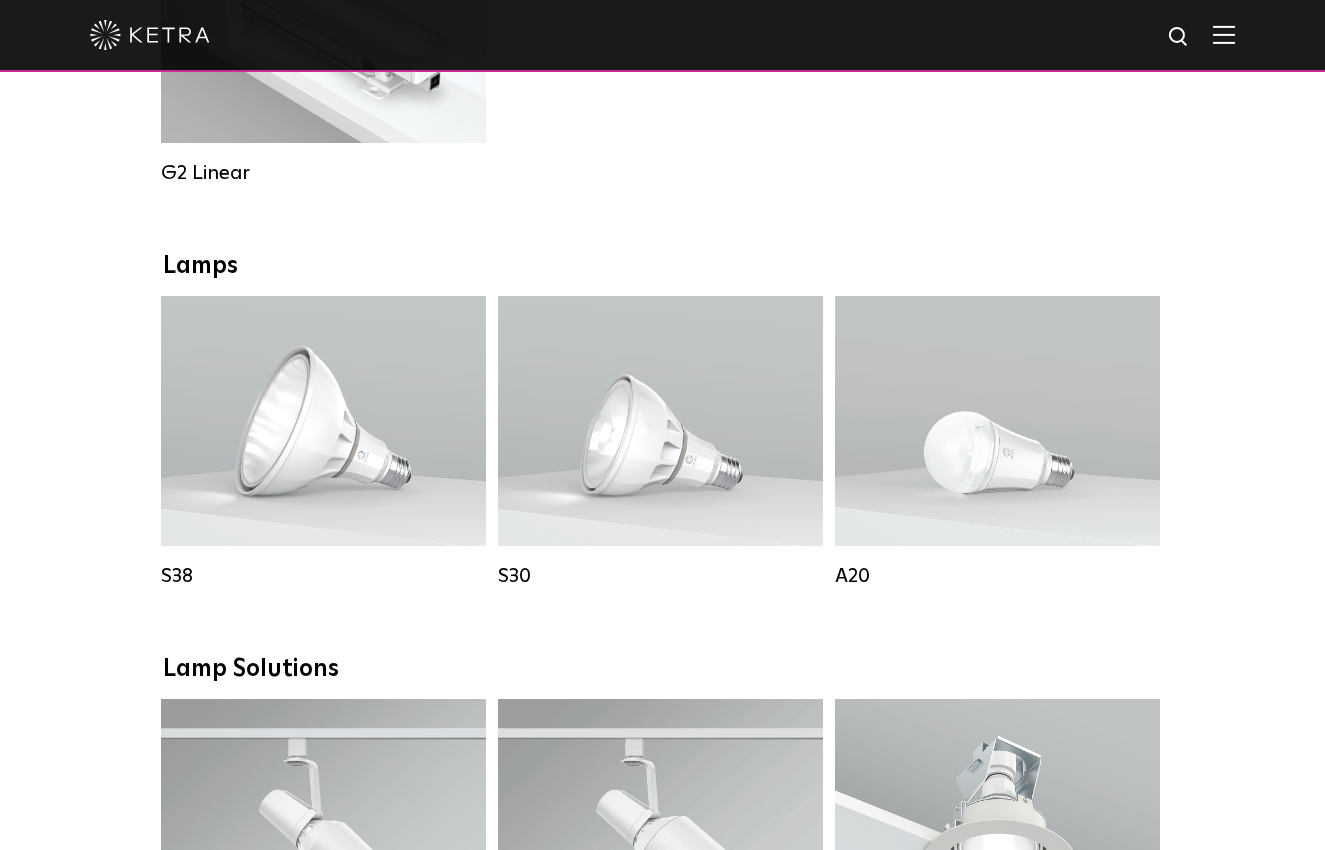 scroll, scrollTop: 1282, scrollLeft: 0, axis: vertical 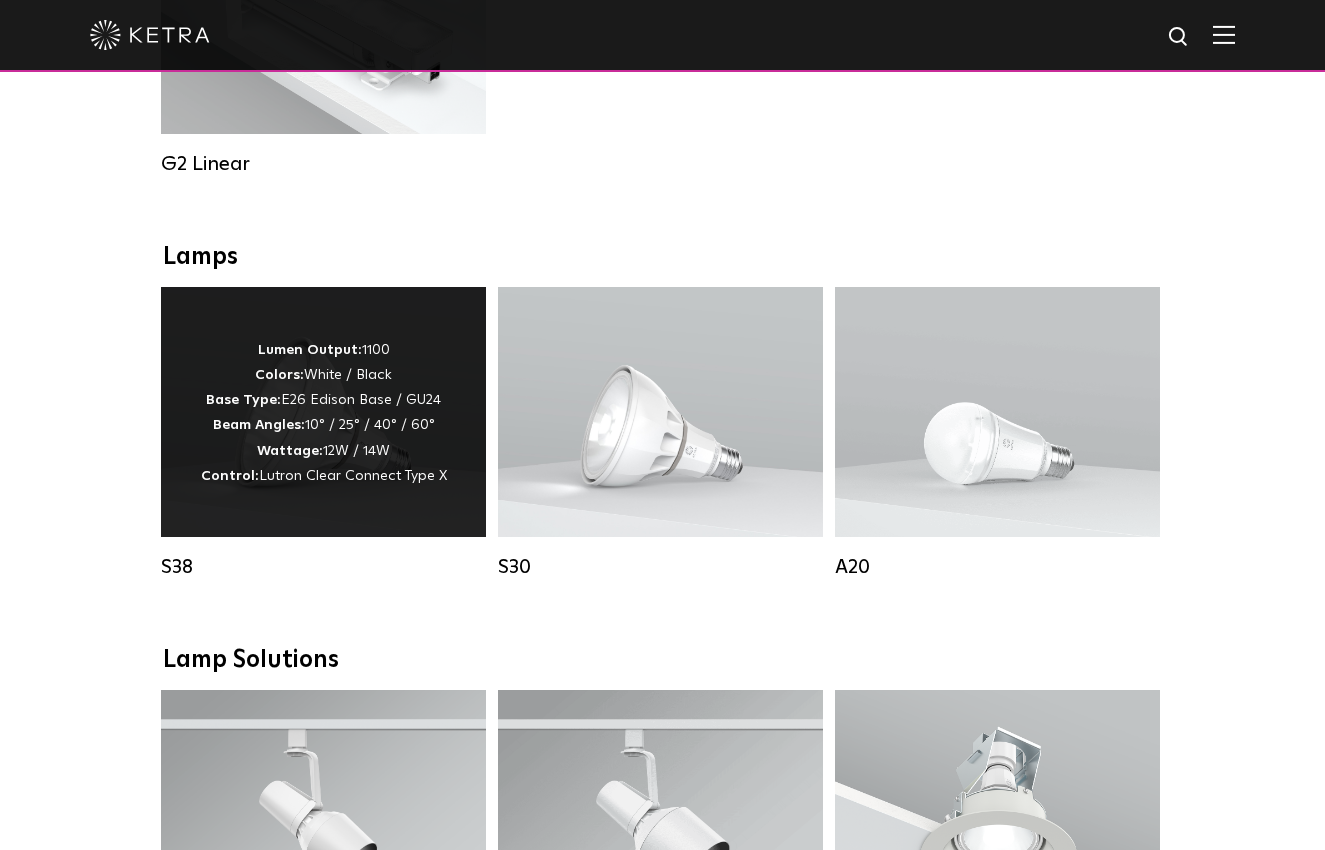click on "Lutron Clear Connect Type X" at bounding box center (353, 476) 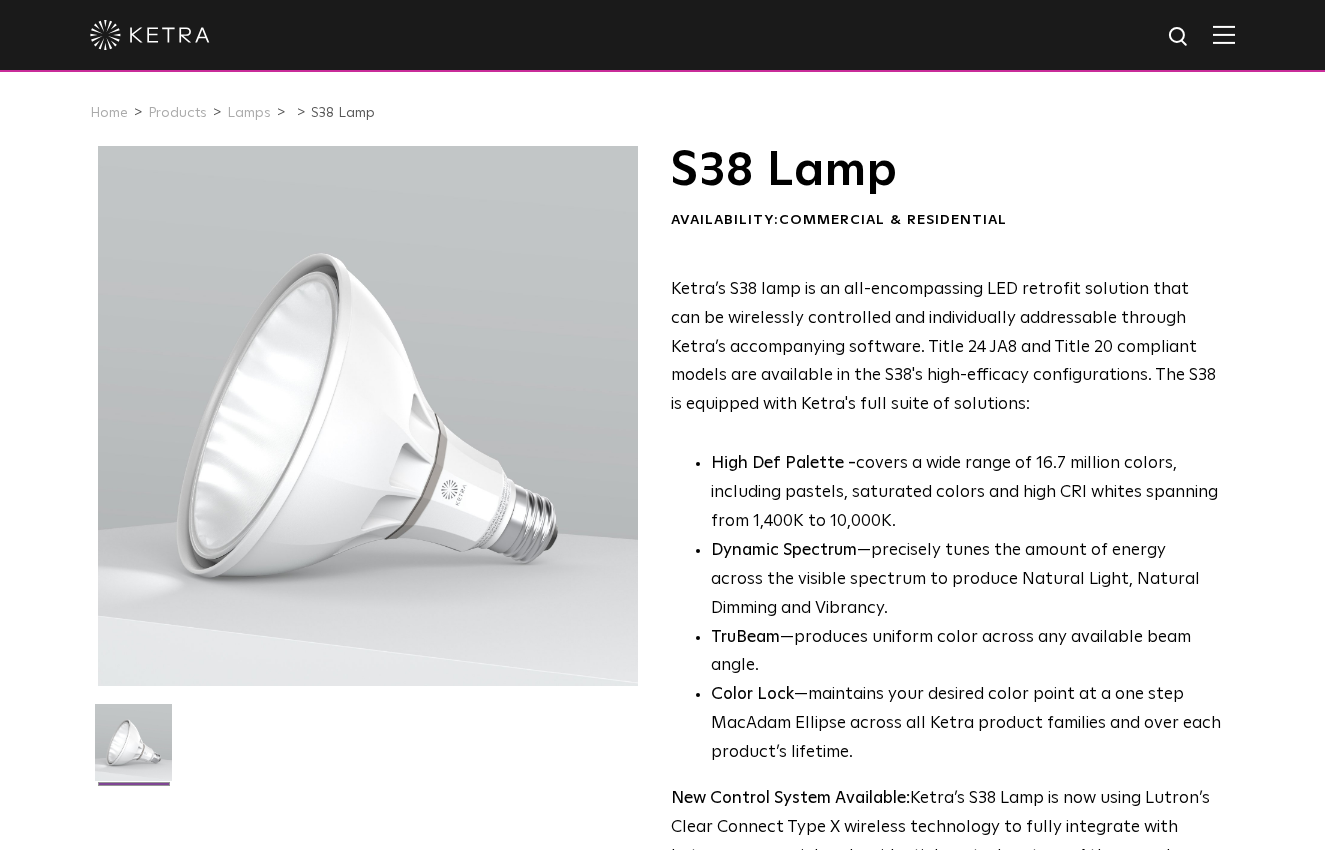 scroll, scrollTop: 0, scrollLeft: 0, axis: both 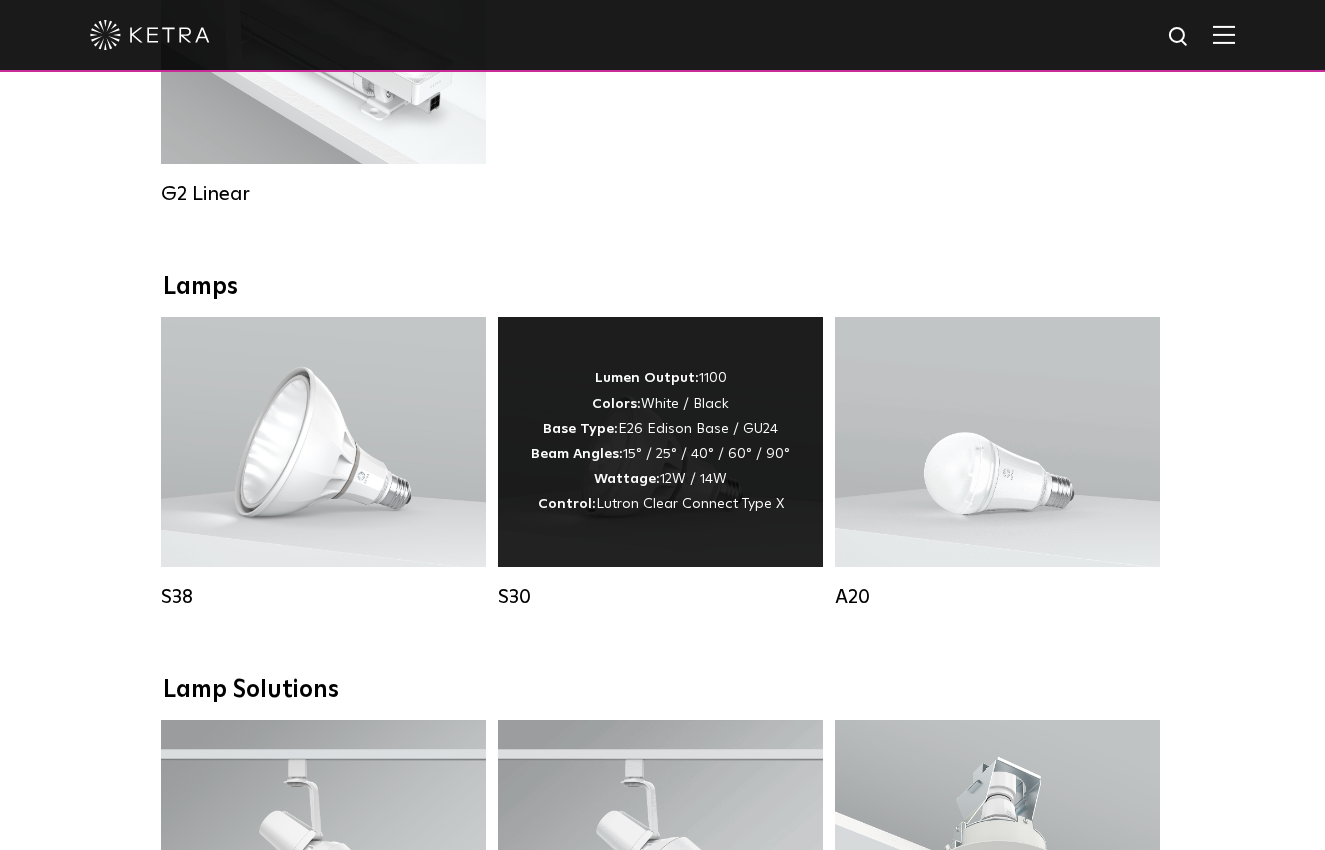 click on "Wattage:" at bounding box center [627, 479] 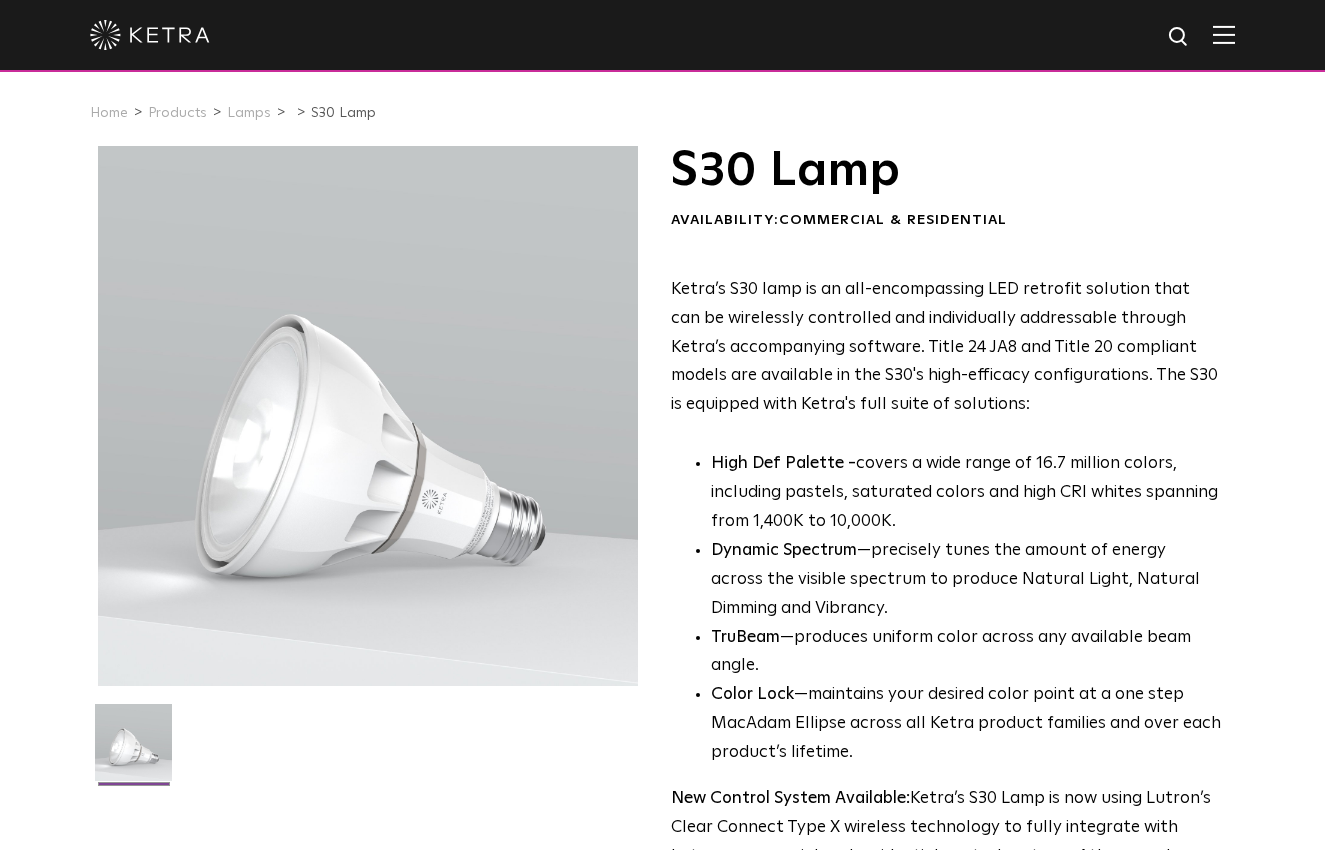 scroll, scrollTop: 0, scrollLeft: 0, axis: both 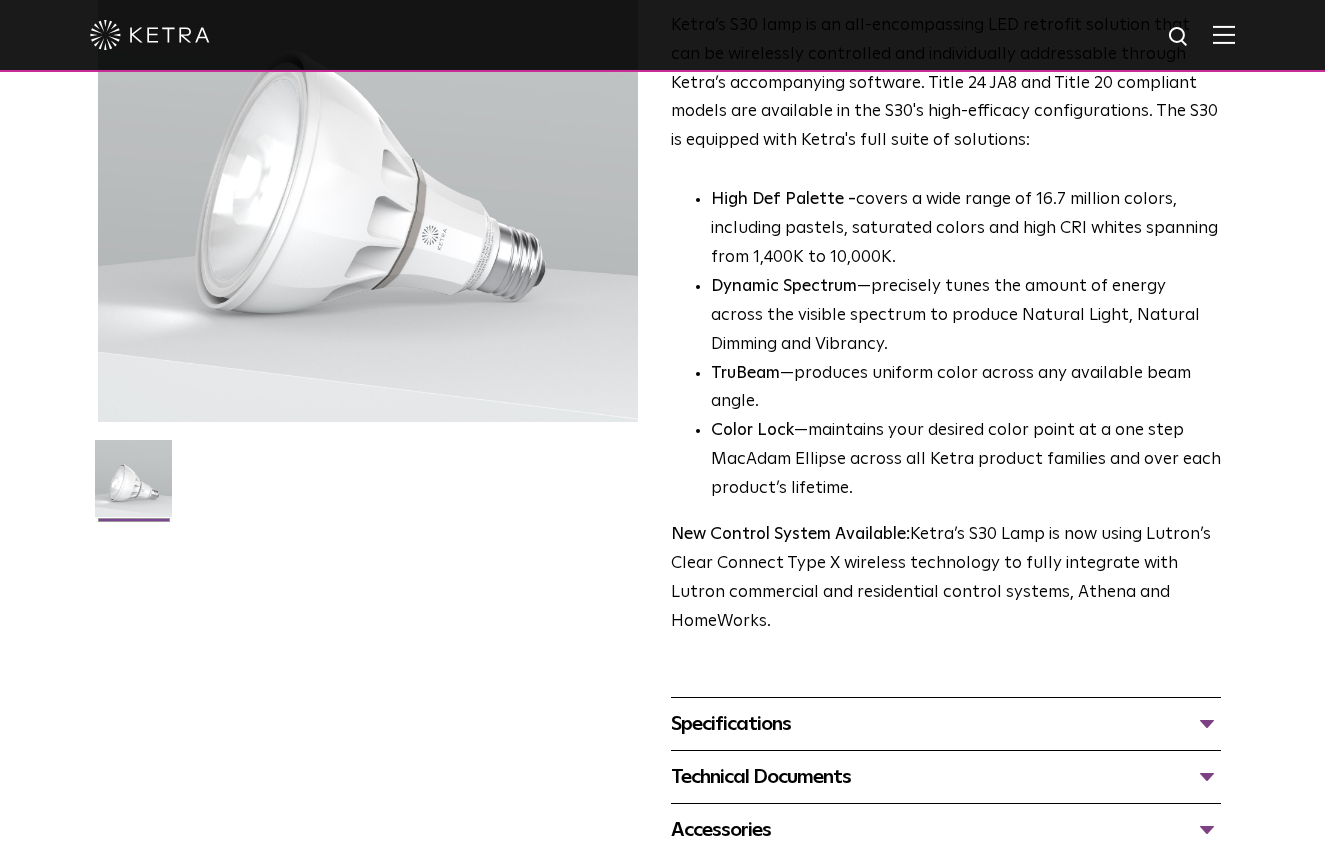 click on "Specifications" at bounding box center (946, 724) 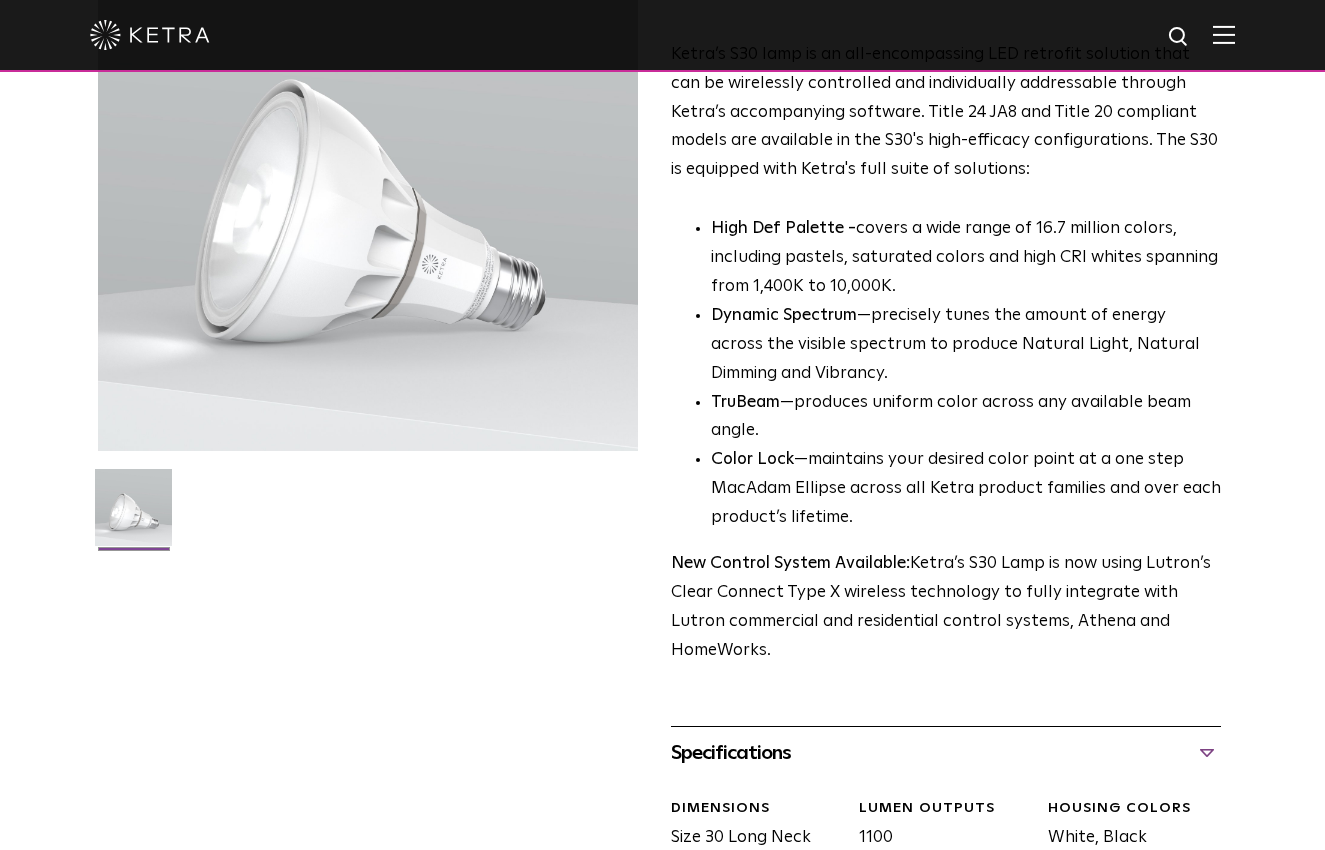 scroll, scrollTop: 0, scrollLeft: 0, axis: both 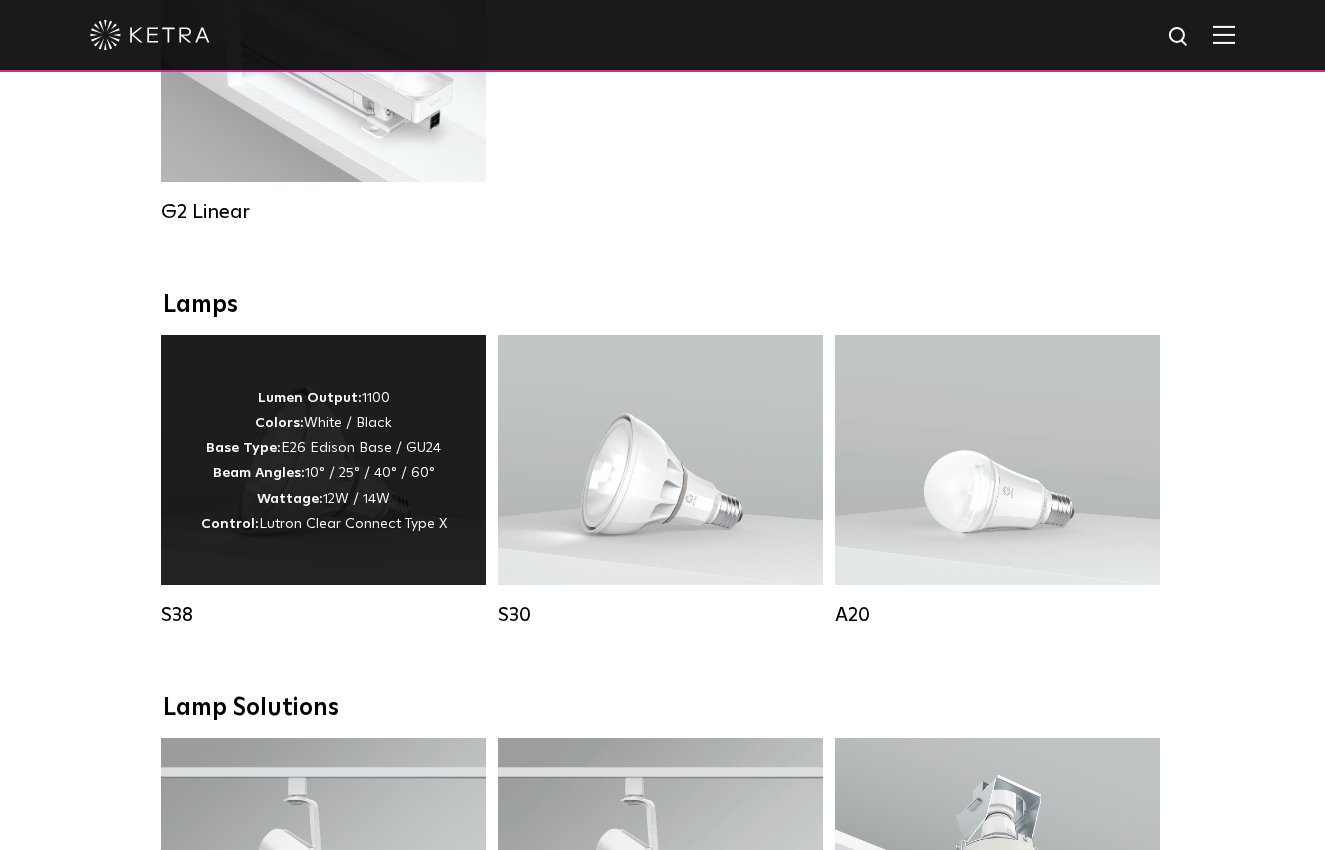 click on "Lumen Output:   1100 Colors:  White / Black Base Type:  E26 Edison Base / GU24 Beam Angles:  10° / 25° / 40° / 60° Wattage:  12W / 14W Control:  Lutron Clear Connect Type X" at bounding box center [324, 461] 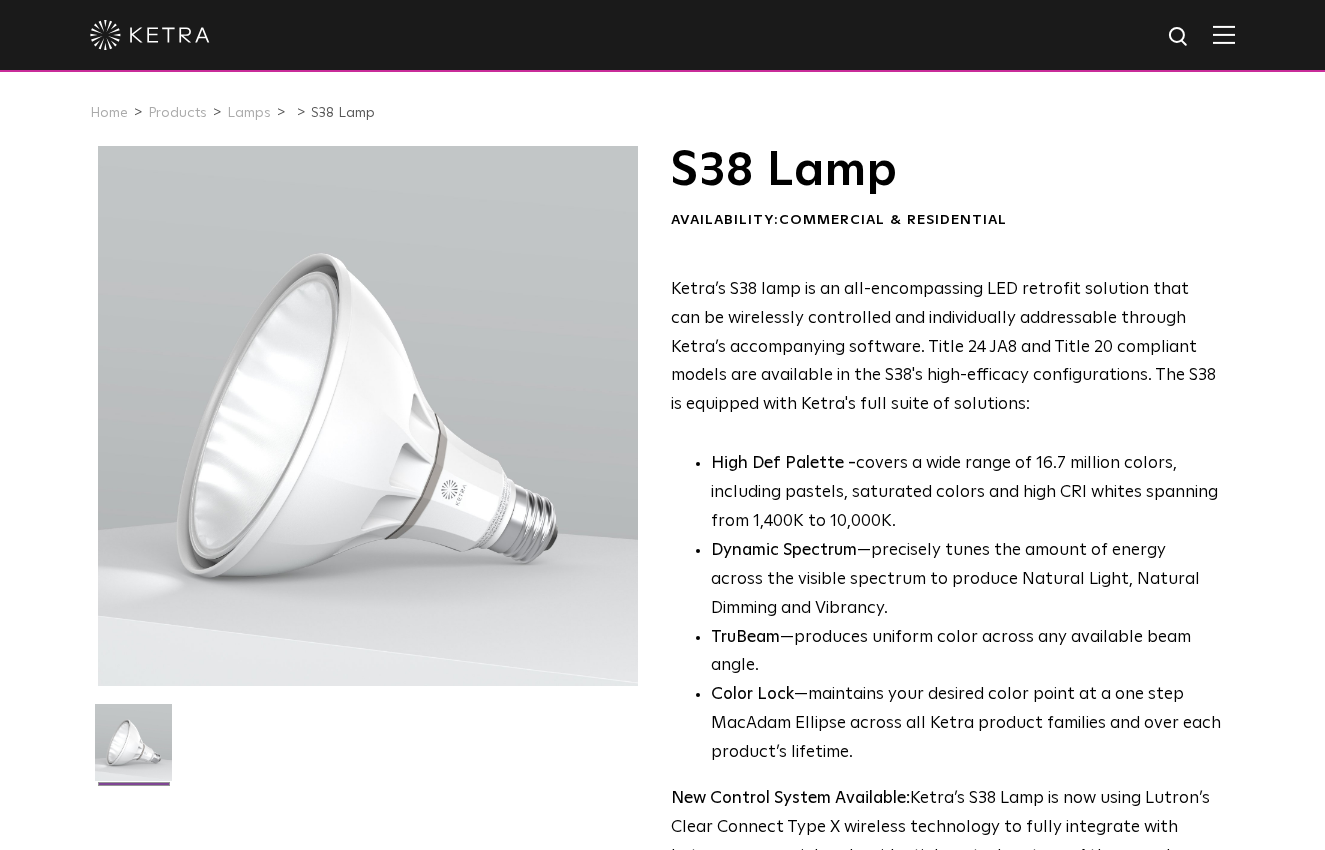 scroll, scrollTop: 0, scrollLeft: 0, axis: both 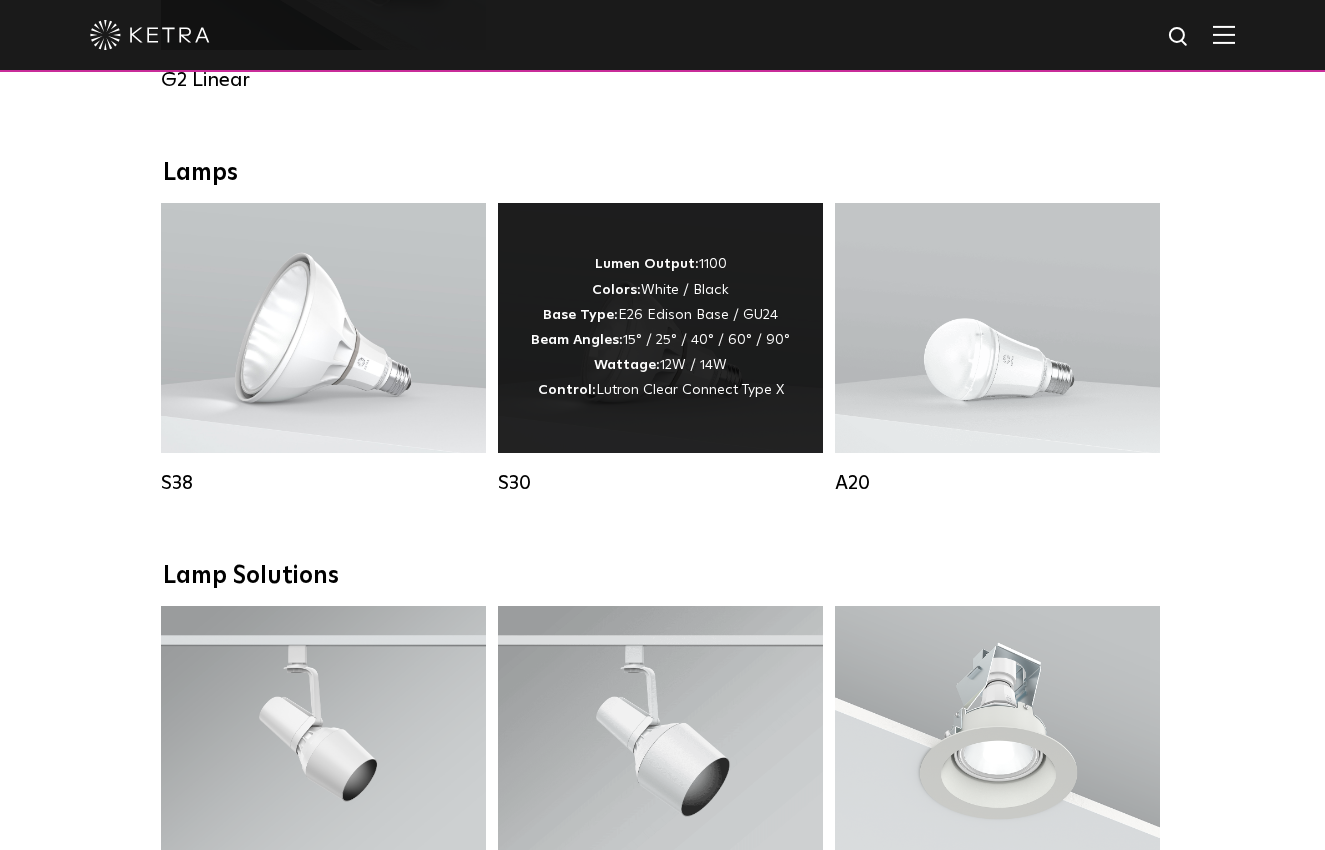click on "Lumen Output:   1100 Colors:  White / Black Base Type:  E26 Edison Base / GU24 Beam Angles:  15° / 25° / 40° / 60° / 90° Wattage:  12W / 14W Control:  Lutron Clear Connect Type X" at bounding box center (660, 327) 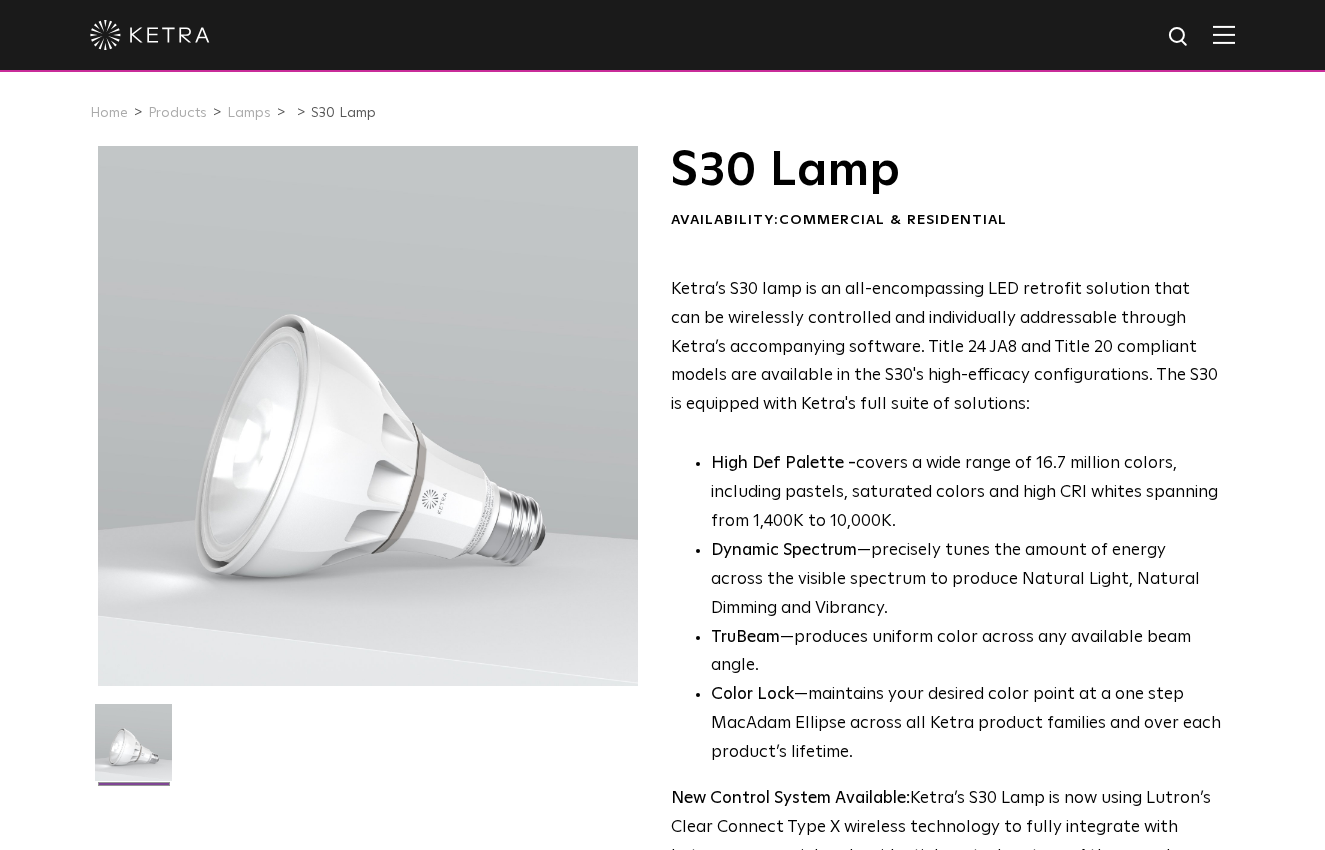 scroll, scrollTop: 0, scrollLeft: 0, axis: both 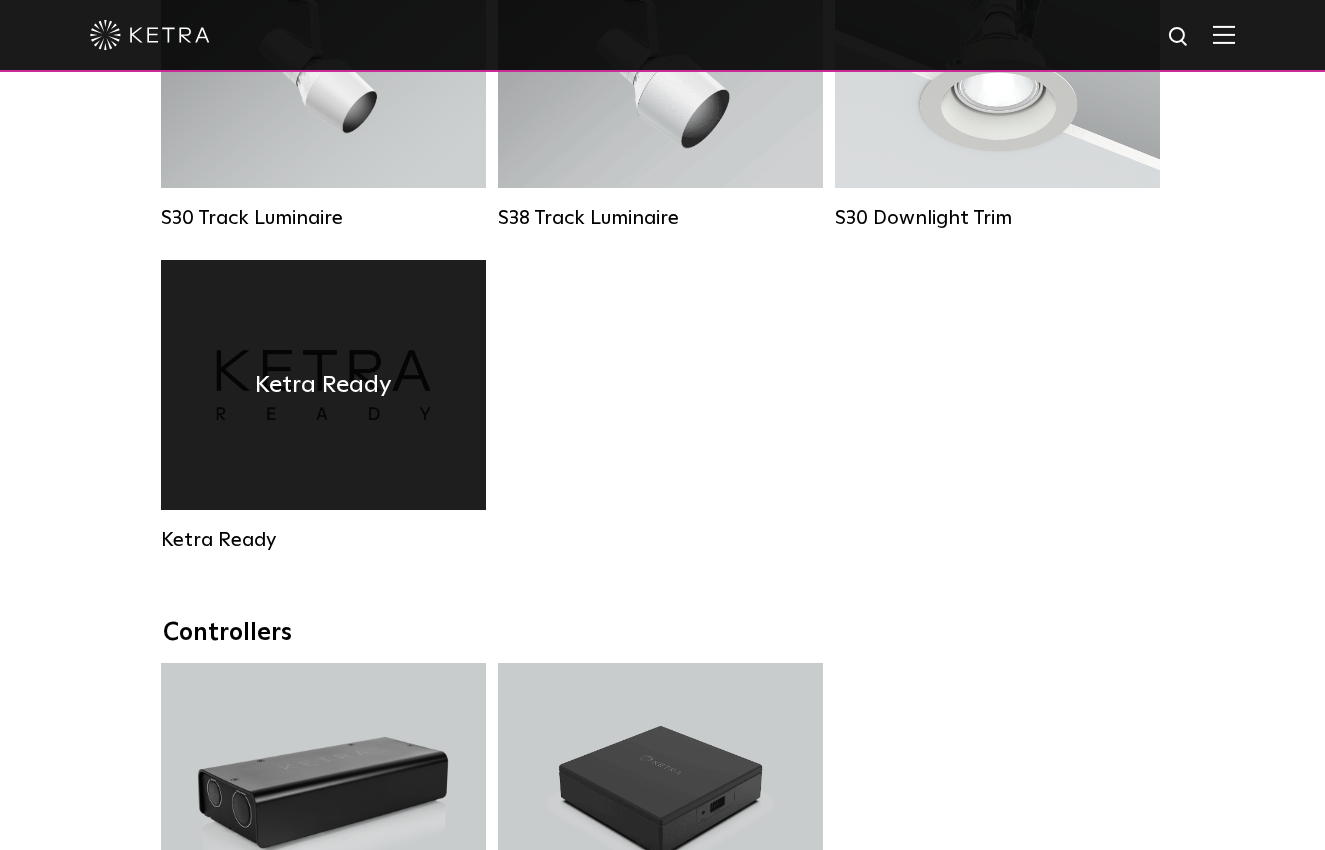 click on "Ketra Ready" at bounding box center (323, 385) 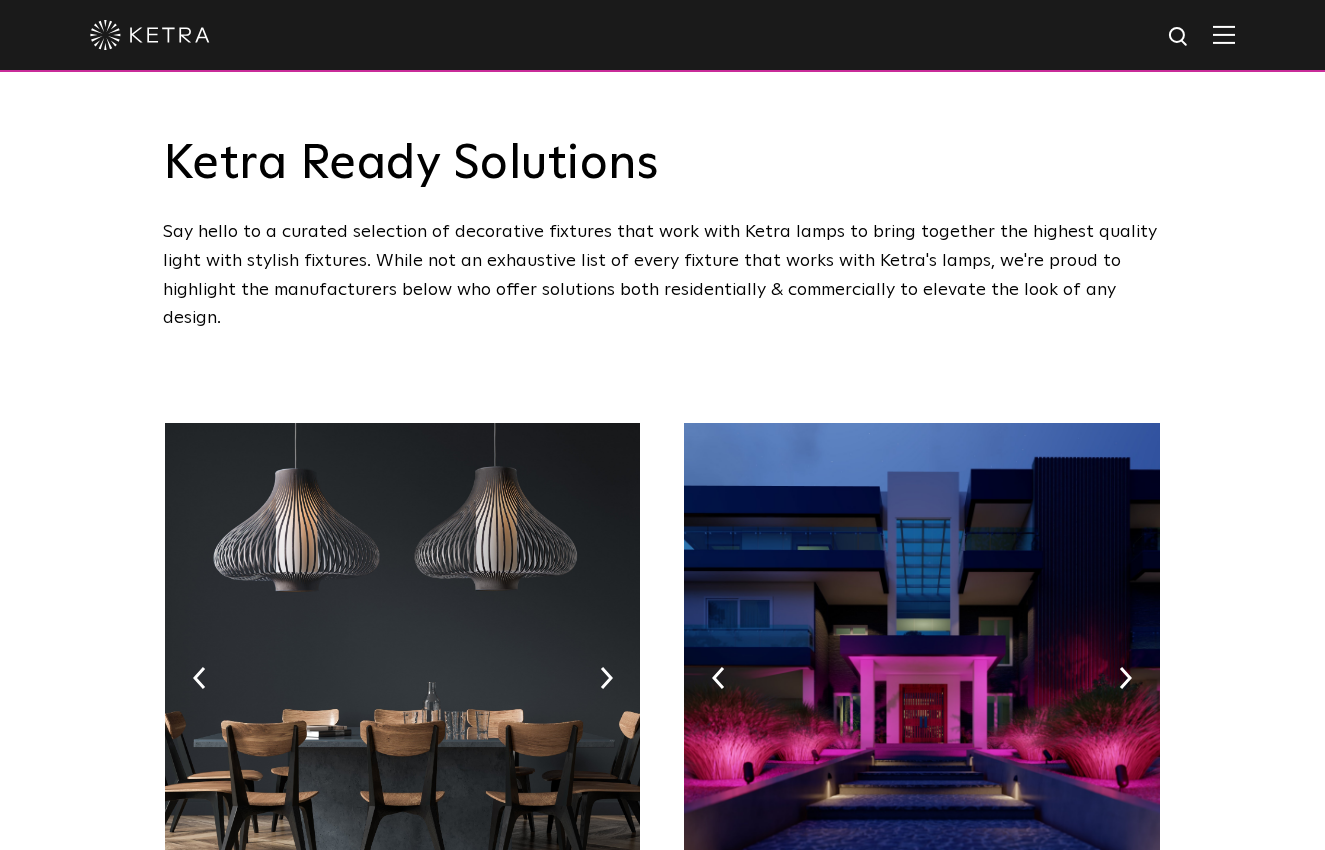 scroll, scrollTop: 0, scrollLeft: 0, axis: both 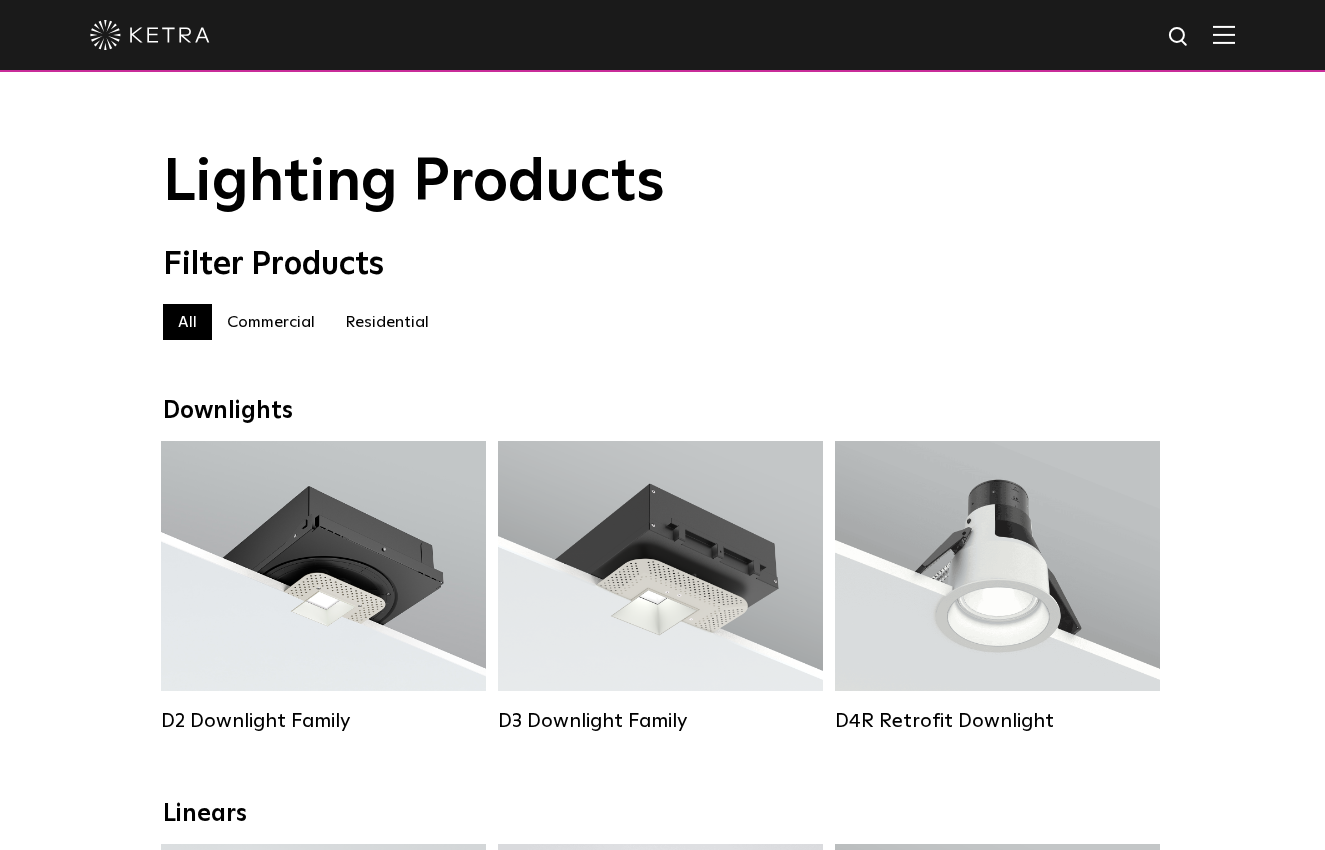 click on "Lighting Products
Filter Products
All
All
Commercial
Residential
Downlights
D2 Downlight Family
Lumen Output:  1200 Colors:  White / Black / Gloss Black / Silver / Bronze / Silver & White / Black & White / Gloss Black & White  Beam Angles:  15° / 25° / 40° / 60° / Wall Wash Wattage:  18W Control:  Lutron Clear Connect Type X" at bounding box center (662, 1925) 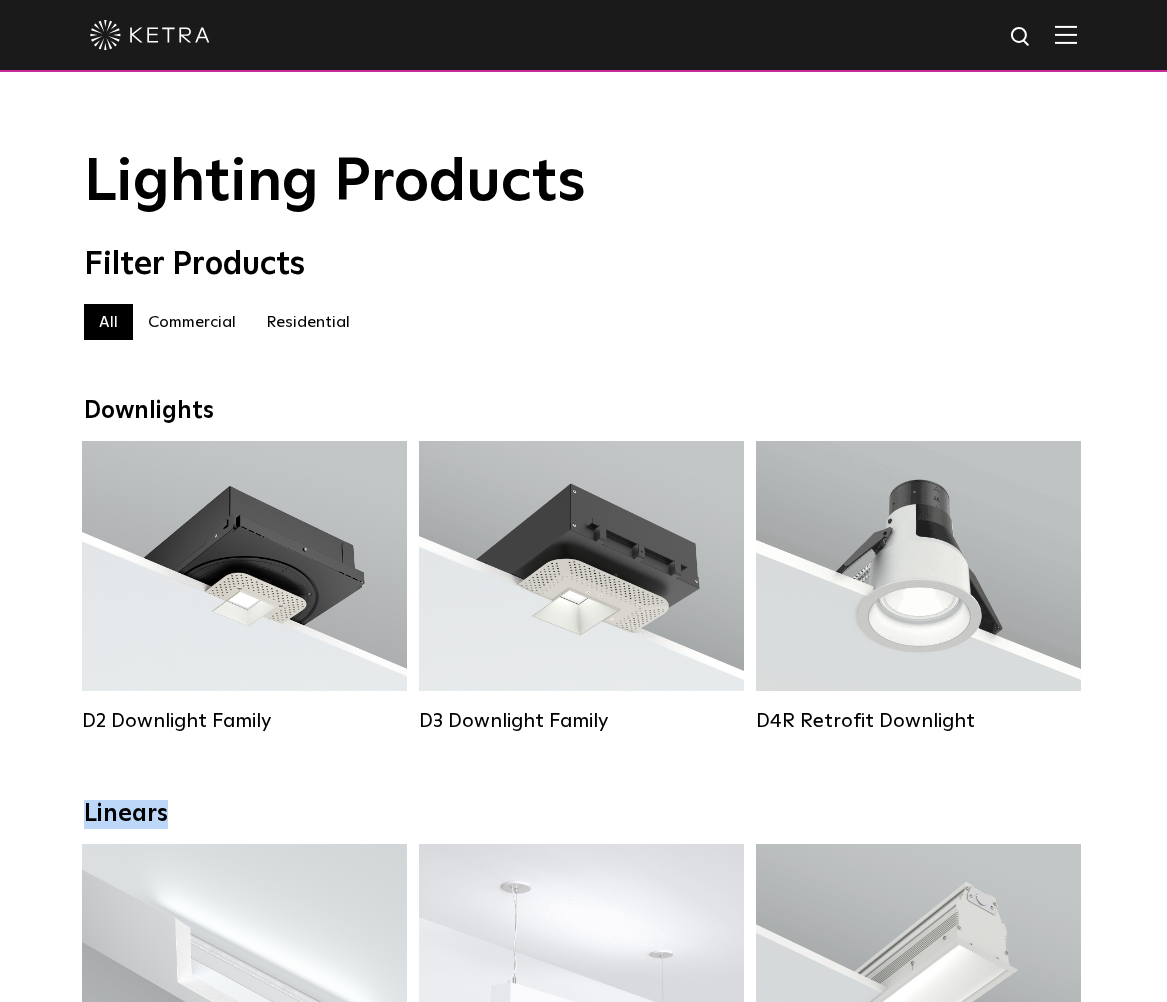 drag, startPoint x: 179, startPoint y: 811, endPoint x: 67, endPoint y: 813, distance: 112.01785 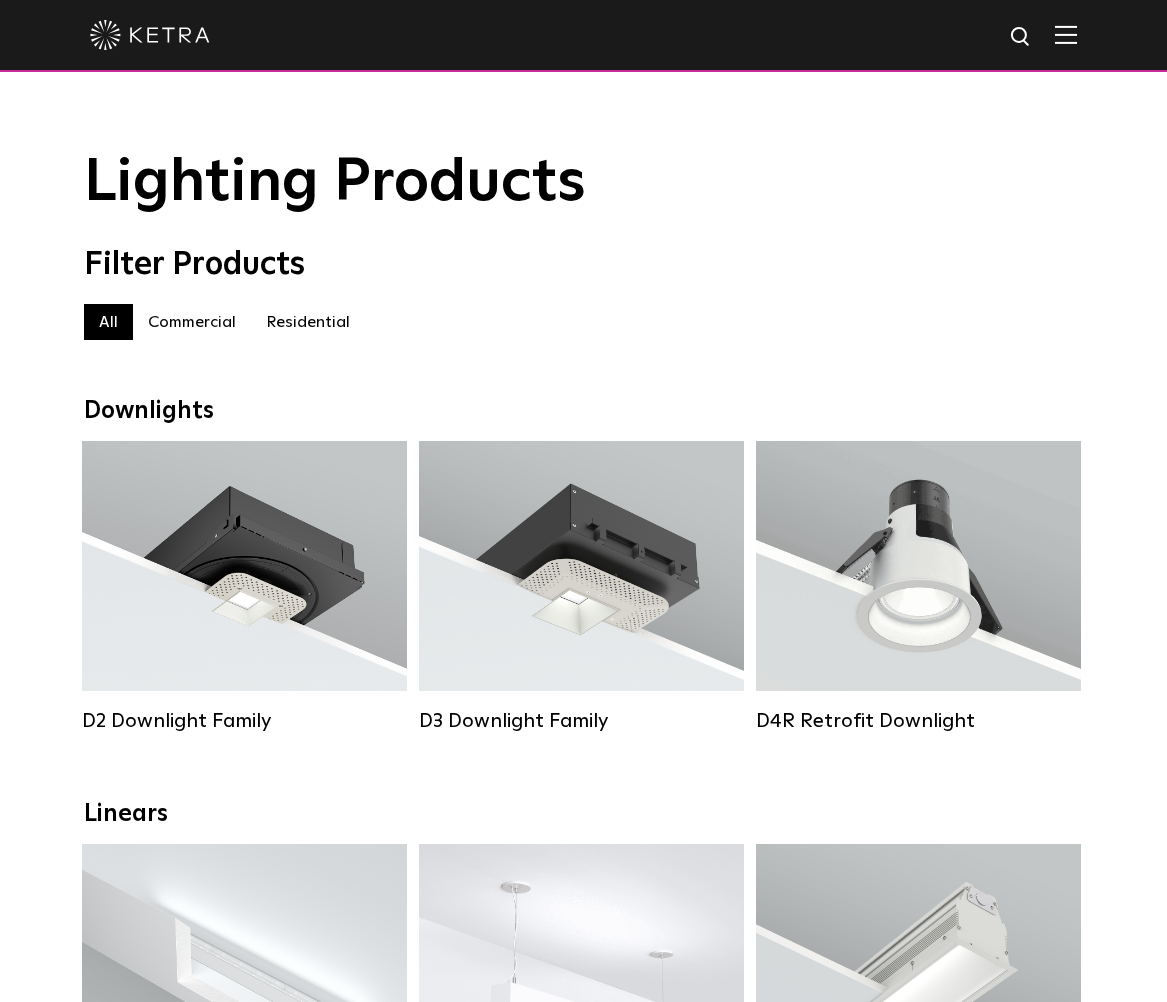 drag, startPoint x: 185, startPoint y: 820, endPoint x: 202, endPoint y: 819, distance: 17.029387 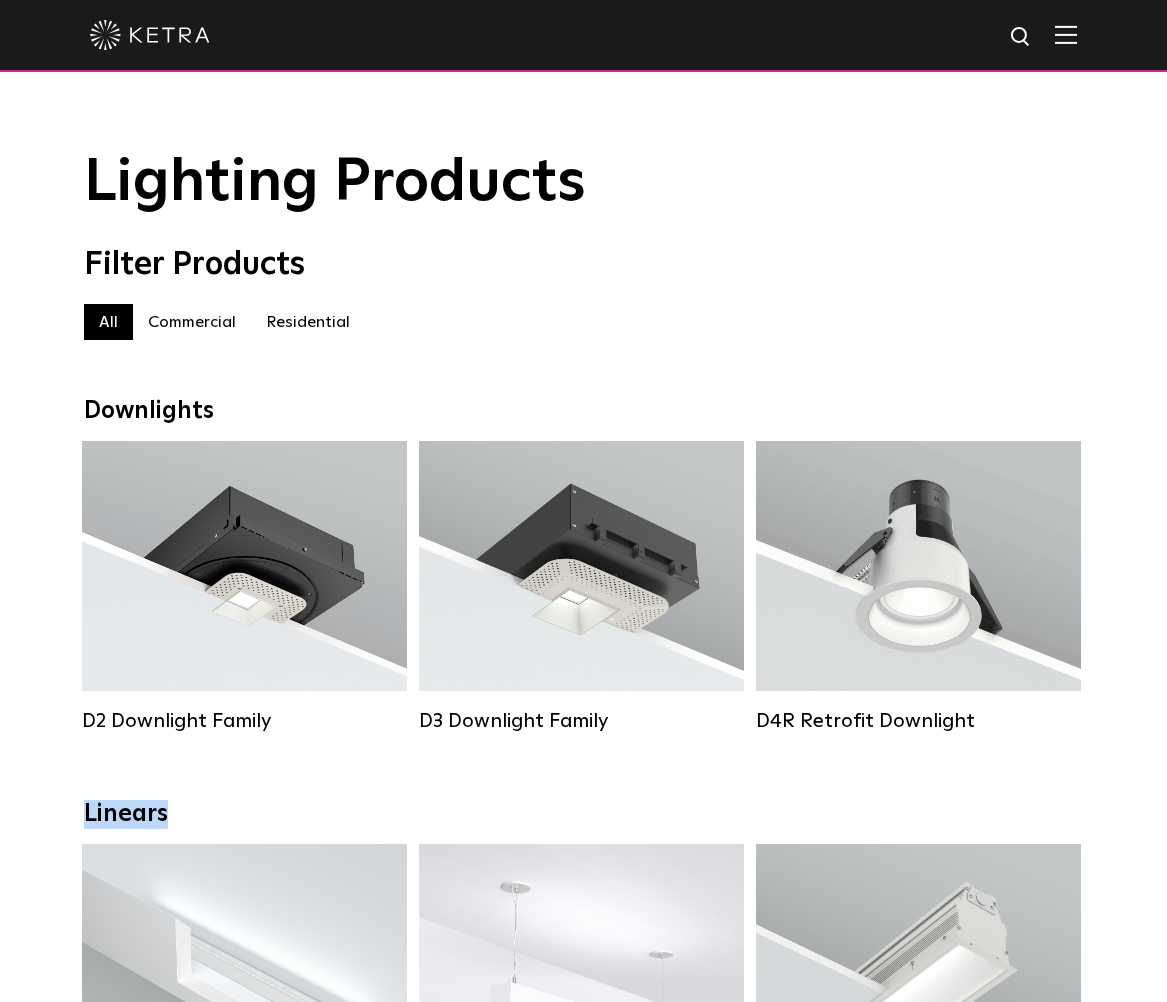 drag, startPoint x: 225, startPoint y: 817, endPoint x: 0, endPoint y: 819, distance: 225.0089 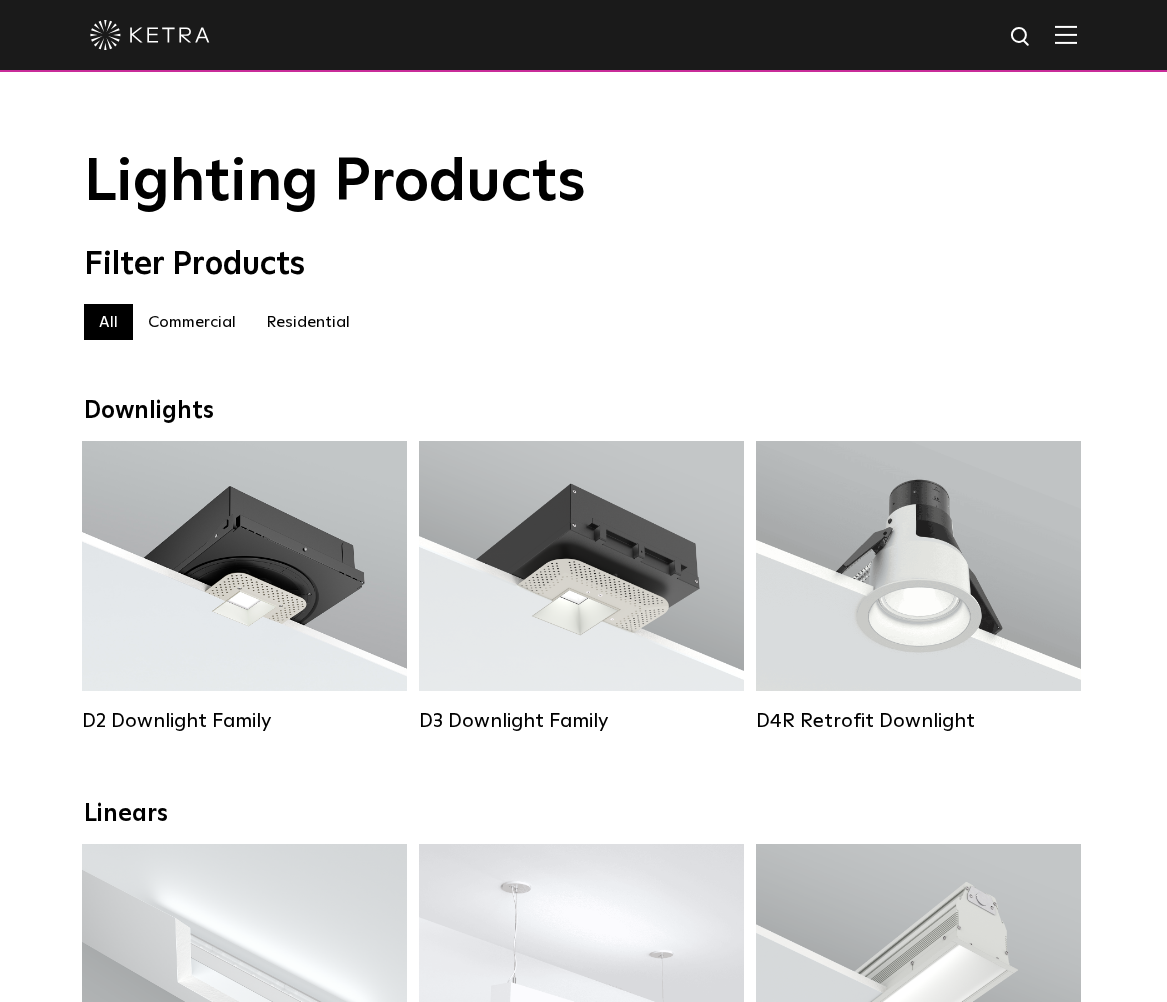 drag, startPoint x: 21, startPoint y: 823, endPoint x: 67, endPoint y: 823, distance: 46 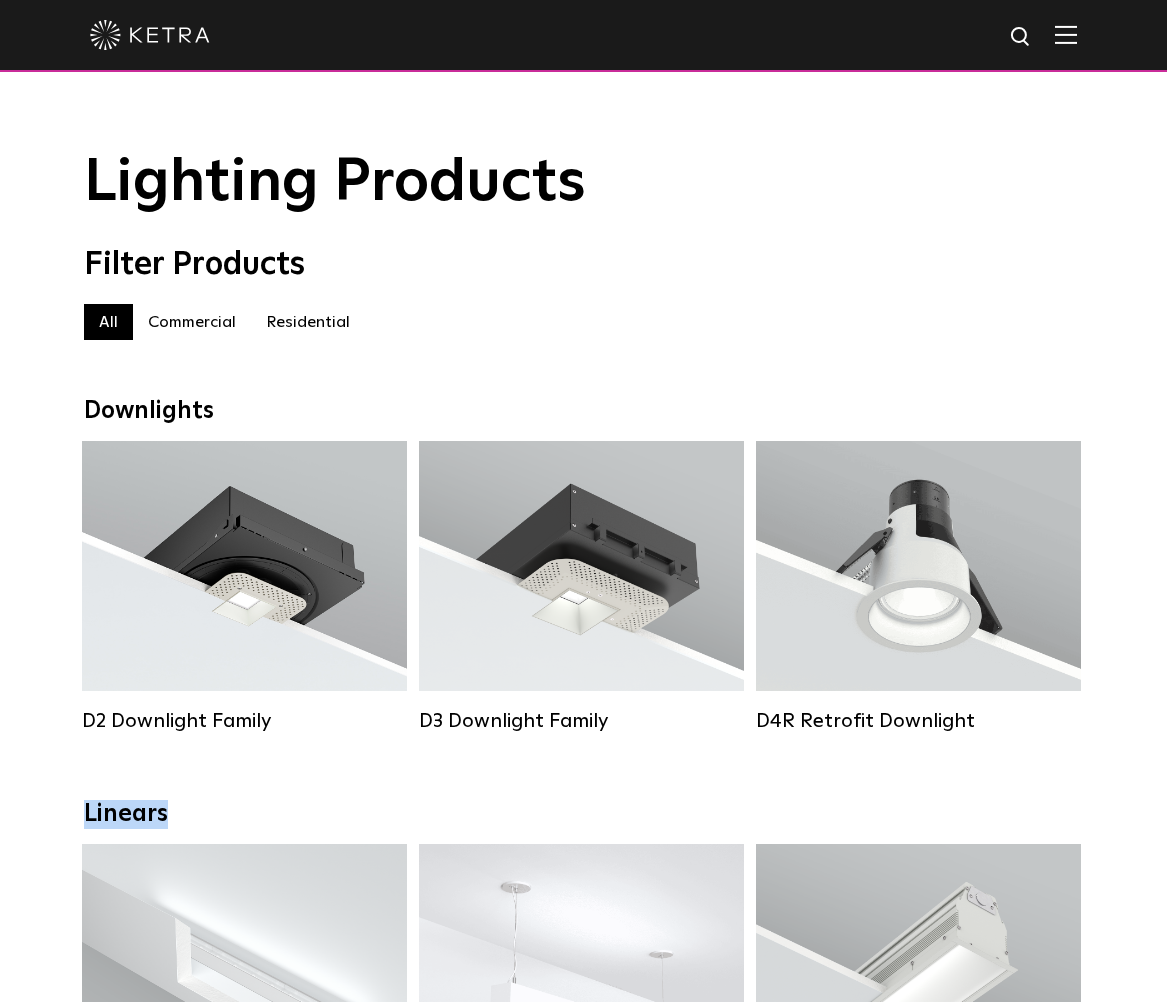 drag, startPoint x: 225, startPoint y: 816, endPoint x: 53, endPoint y: 812, distance: 172.04651 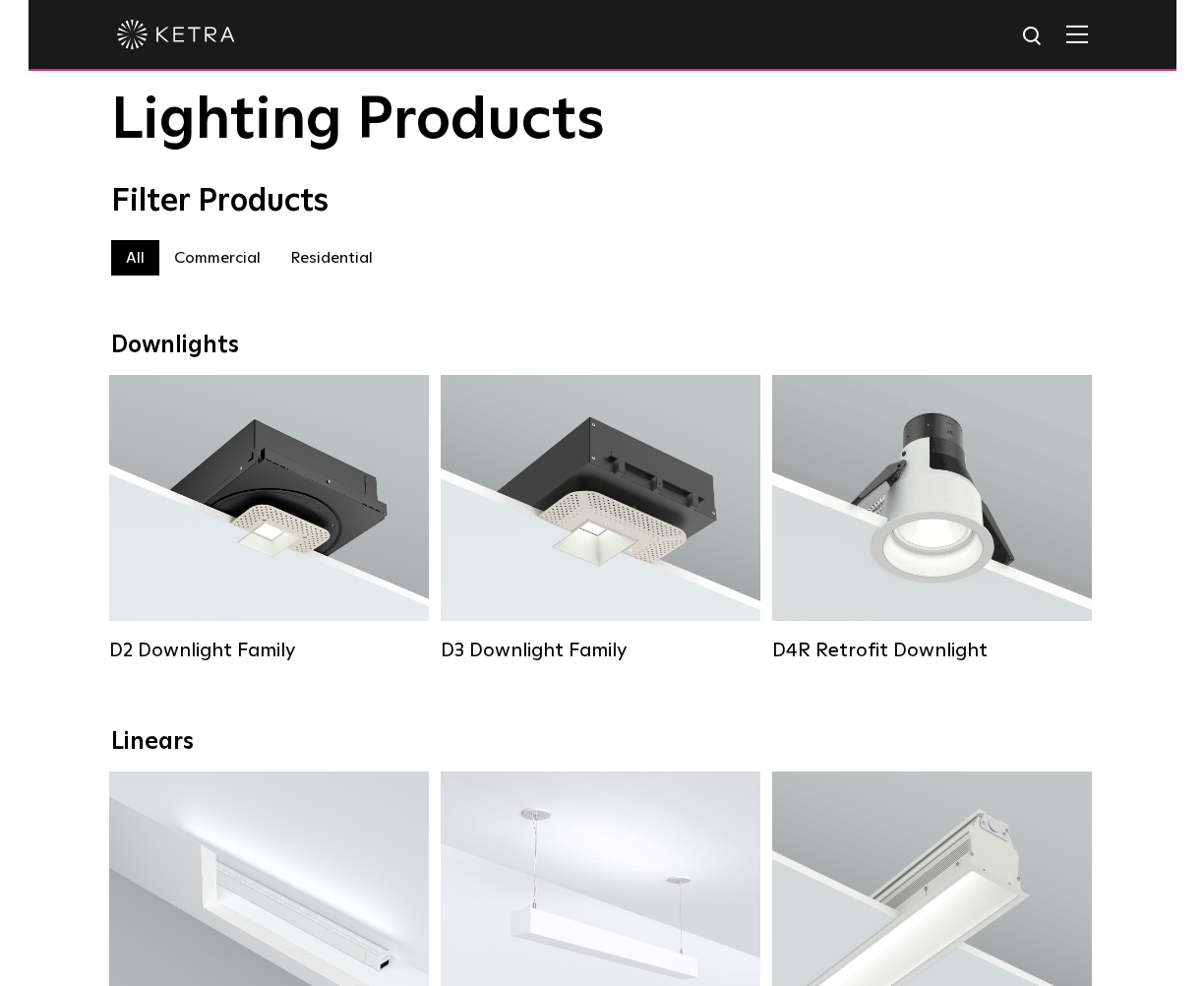 scroll, scrollTop: 0, scrollLeft: 0, axis: both 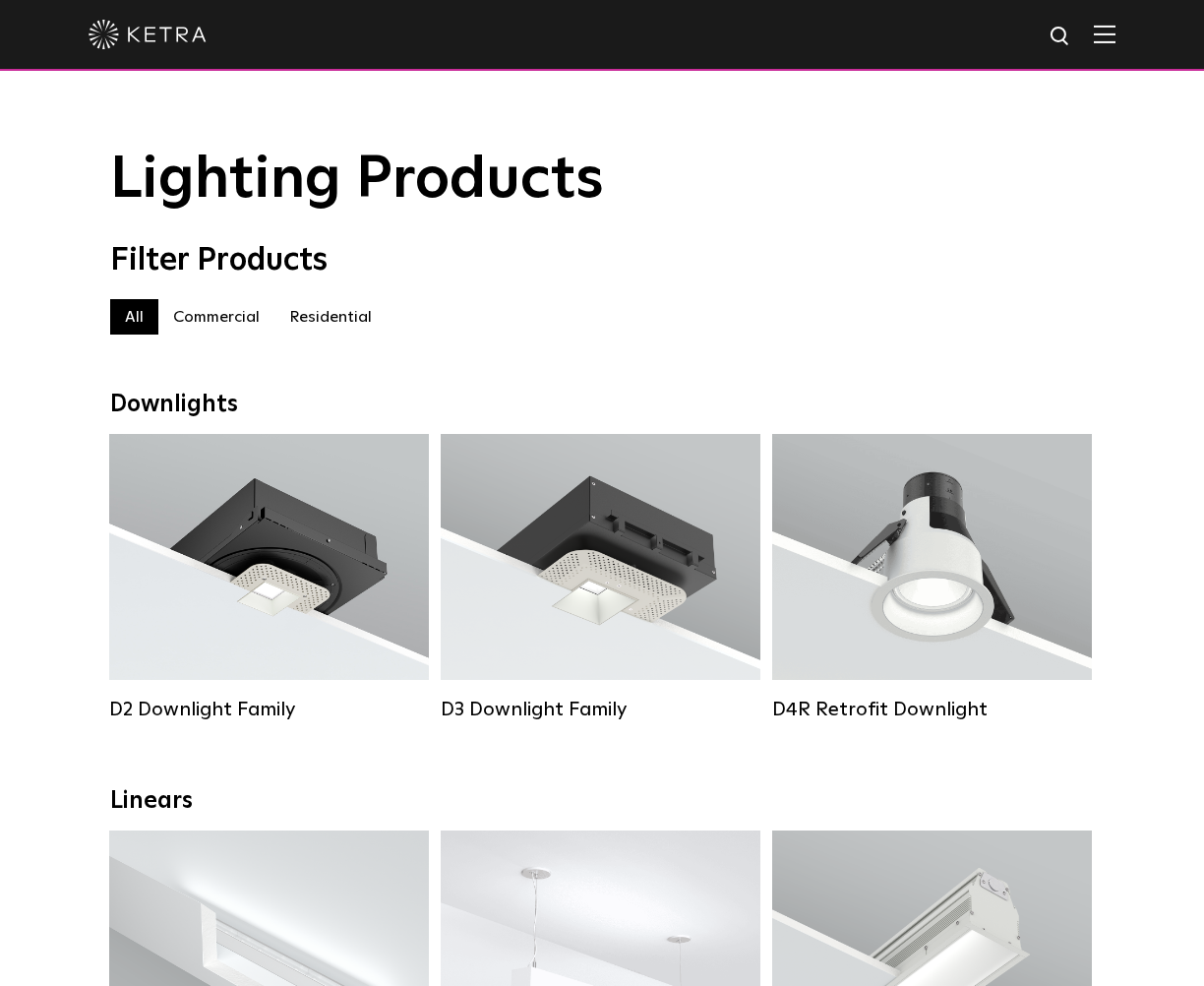 click on "Downlights
D2 Downlight Family
Lumen Output:  1200 Colors:  White / Black / Gloss Black / Silver / Bronze / Silver & White / Black & White / Gloss Black & White  Beam Angles:  15° / 25° / 40° / 60° / Wall Wash Wattage:  18W Control:  Lutron Clear Connect Type X
D3 Downlight Family
Colors:" at bounding box center (602, 1918) 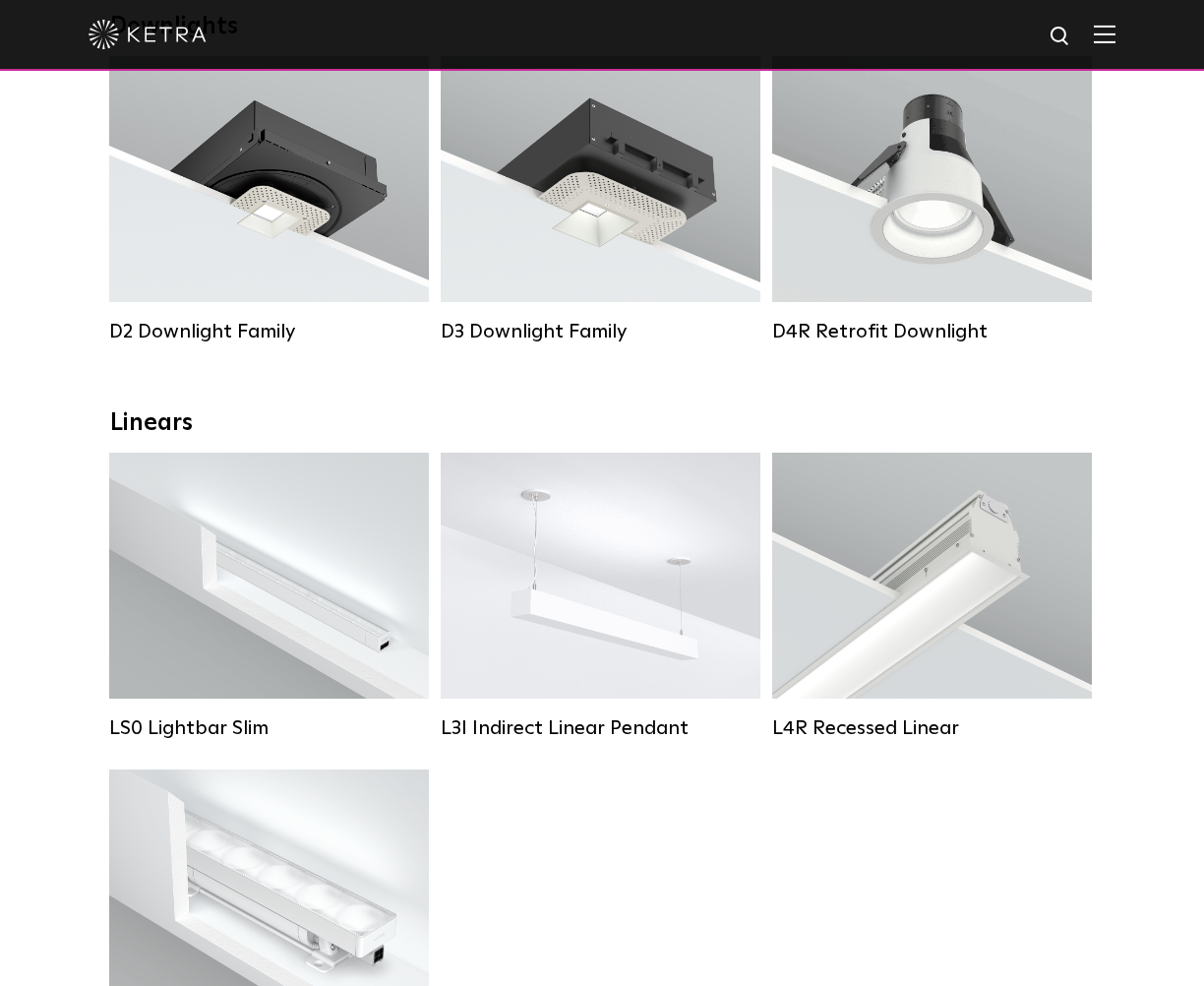 scroll, scrollTop: 0, scrollLeft: 0, axis: both 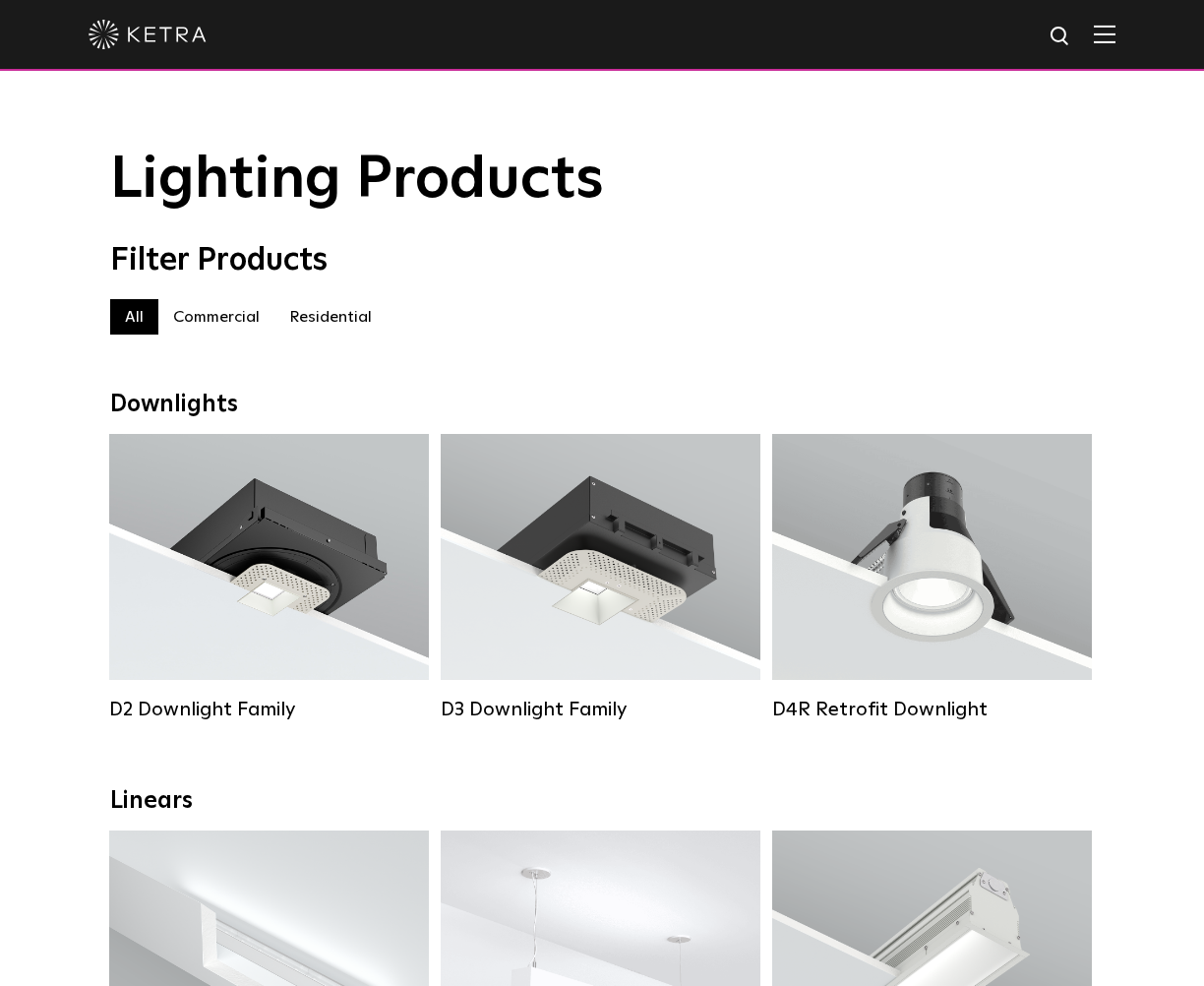 click on "Downlights
D2 Downlight Family
Lumen Output:  1200 Colors:  White / Black / Gloss Black / Silver / Bronze / Silver & White / Black & White / Gloss Black & White  Beam Angles:  15° / 25° / 40° / 60° / Wall Wash Wattage:  18W Control:  Lutron Clear Connect Type X
D3 Downlight Family
Colors:" at bounding box center [602, 1918] 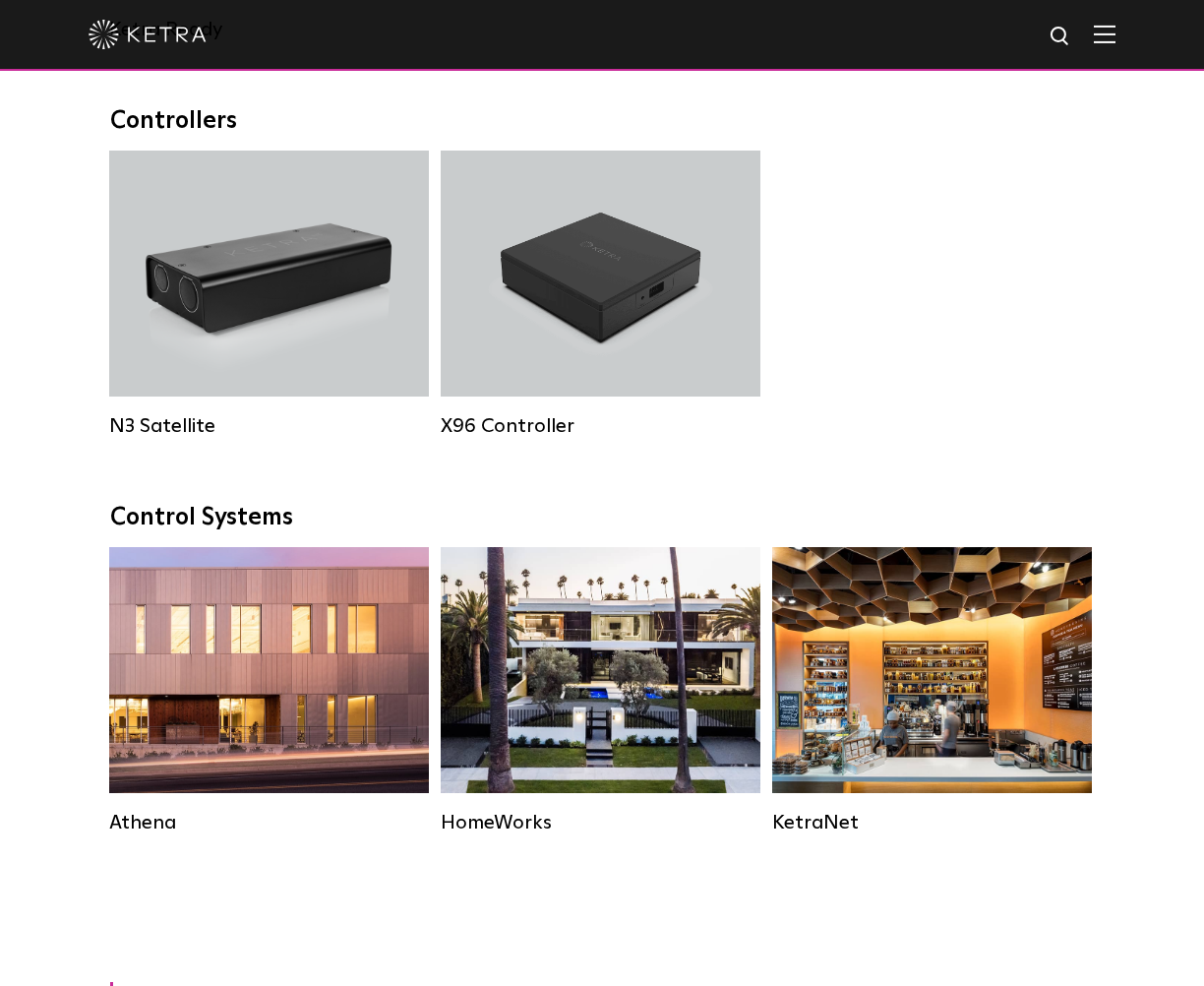 scroll, scrollTop: 2506, scrollLeft: 0, axis: vertical 